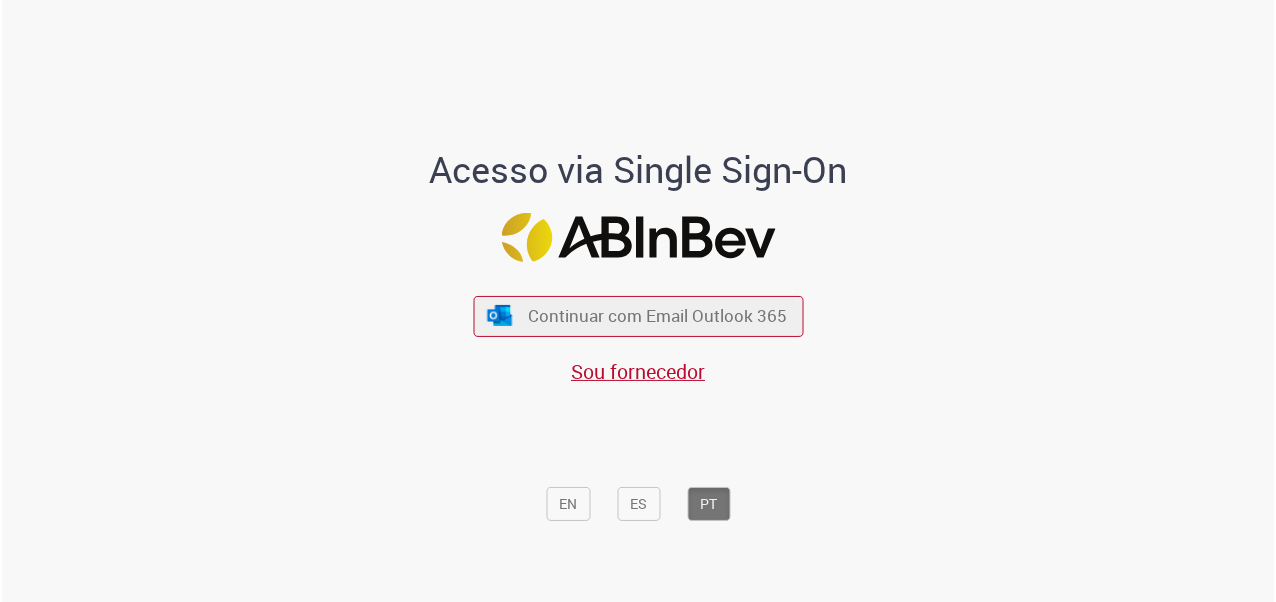 scroll, scrollTop: 0, scrollLeft: 0, axis: both 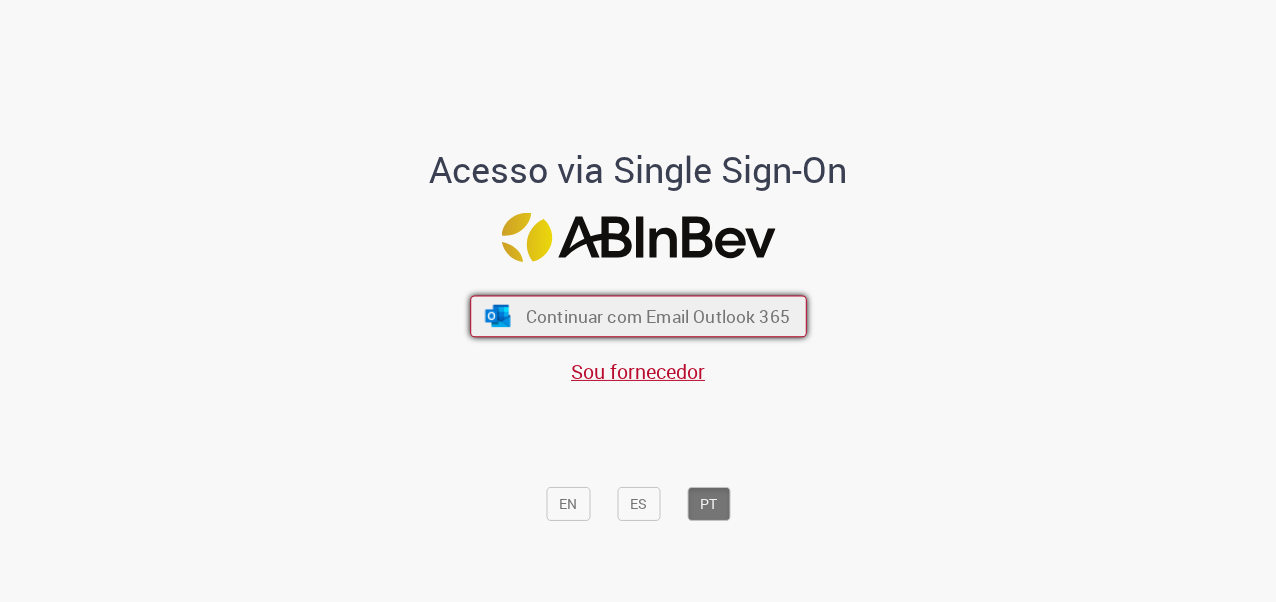 click on "Continuar com Email Outlook 365" at bounding box center [638, 316] 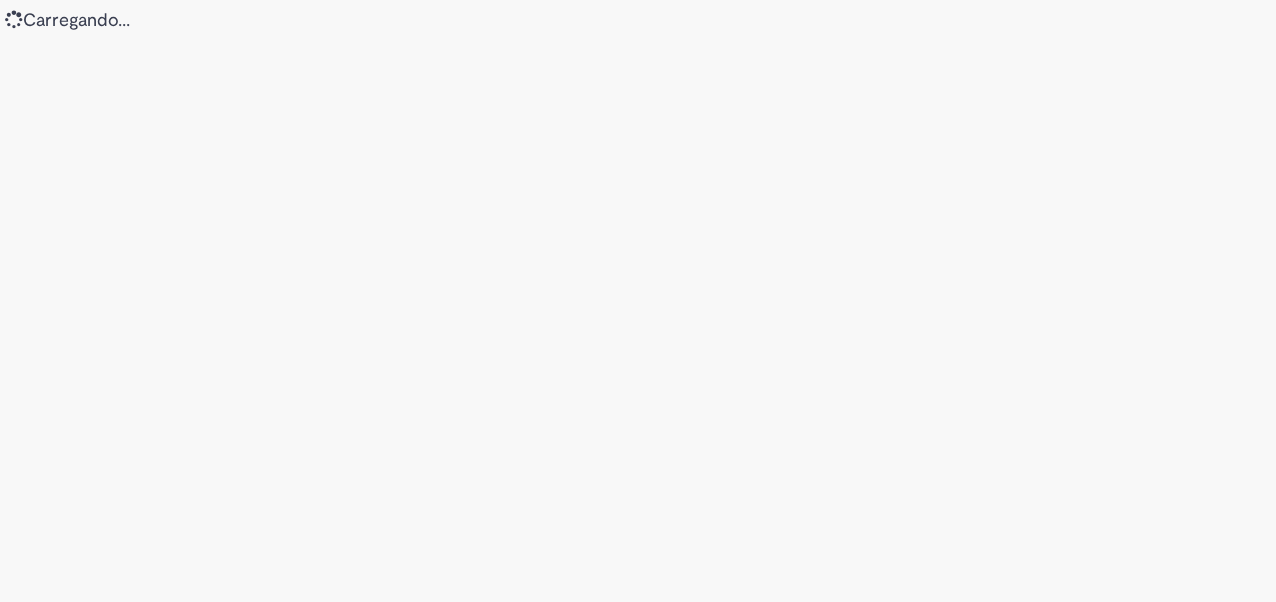 scroll, scrollTop: 0, scrollLeft: 0, axis: both 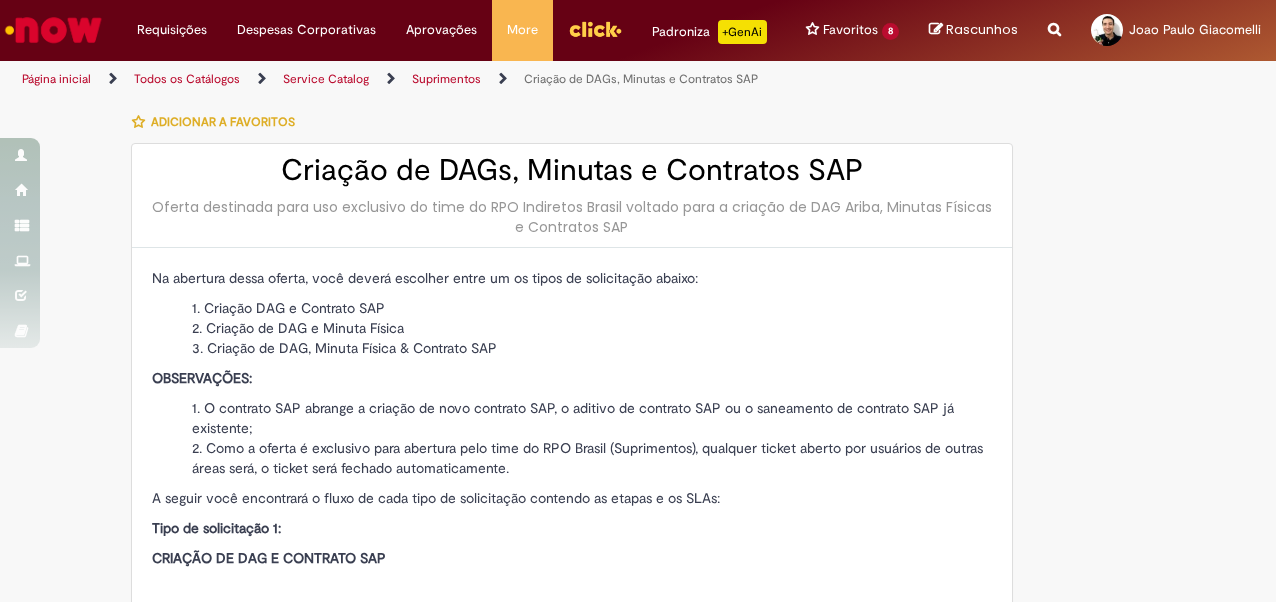 type on "**********" 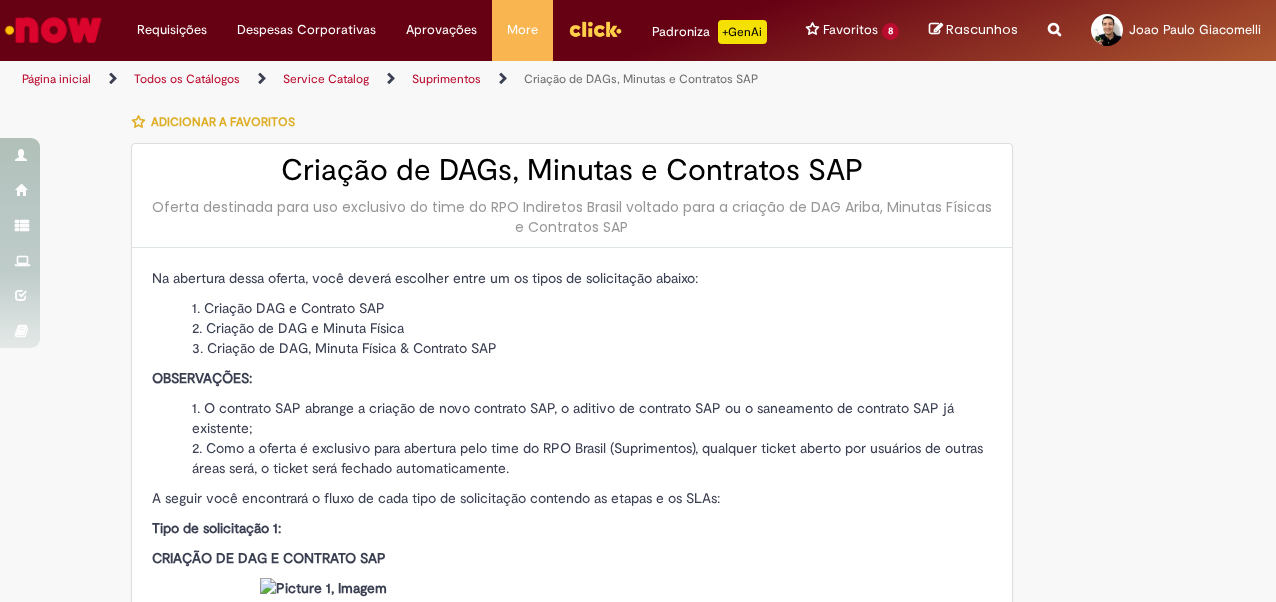 type on "**********" 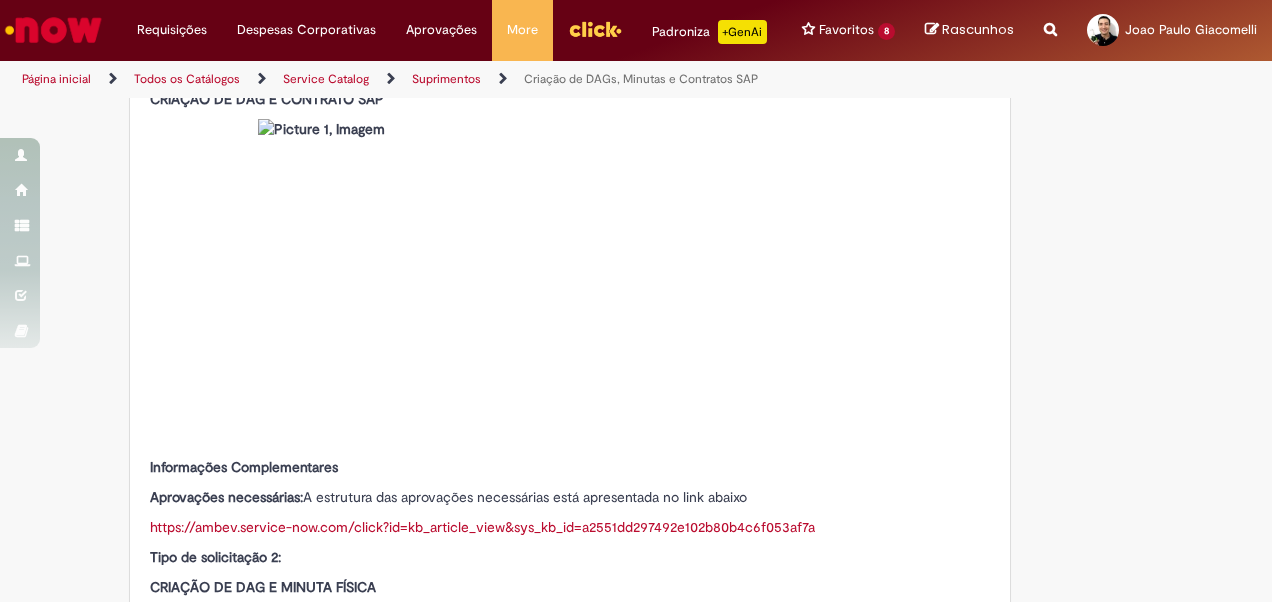 scroll, scrollTop: 0, scrollLeft: 0, axis: both 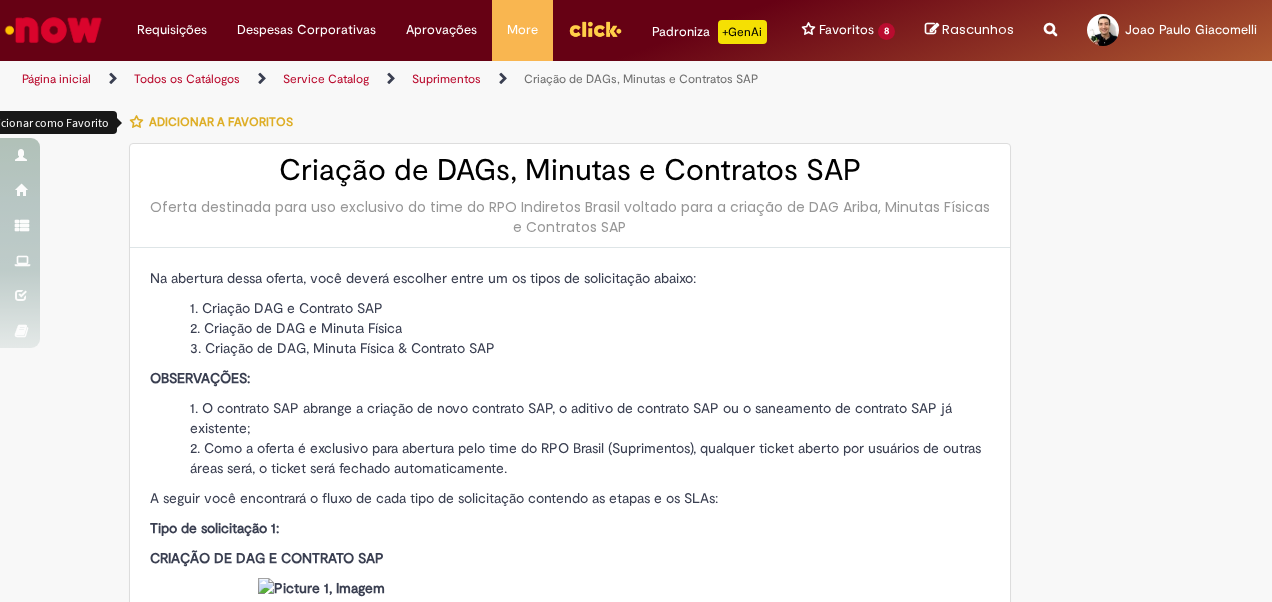 click at bounding box center (136, 122) 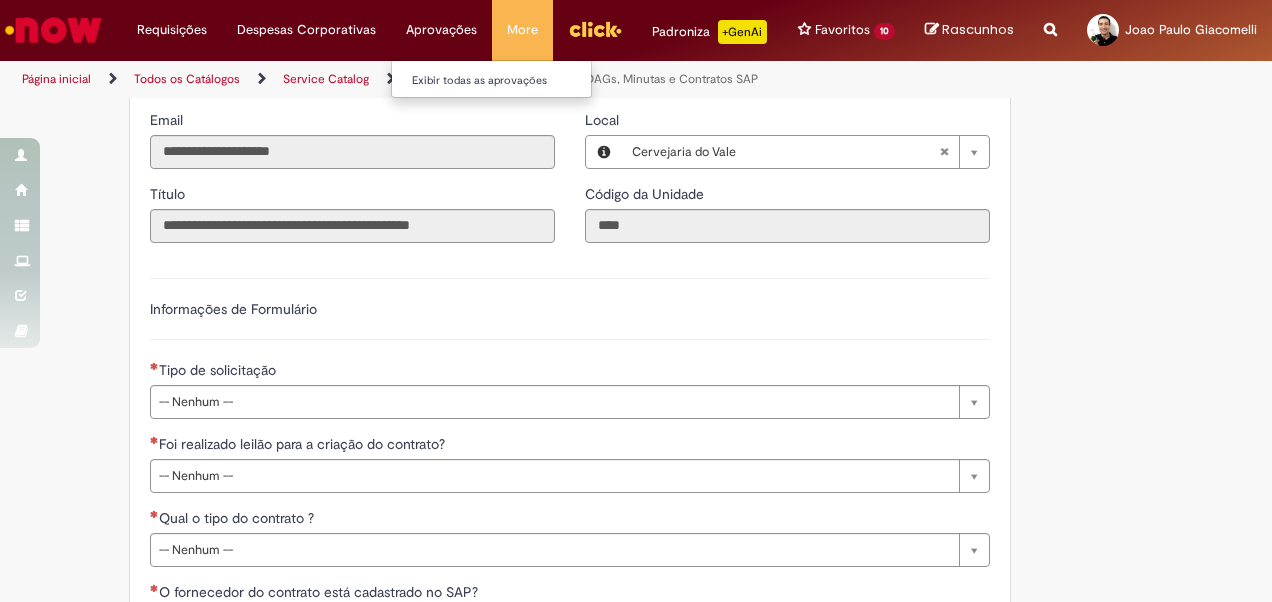 scroll, scrollTop: 1275, scrollLeft: 0, axis: vertical 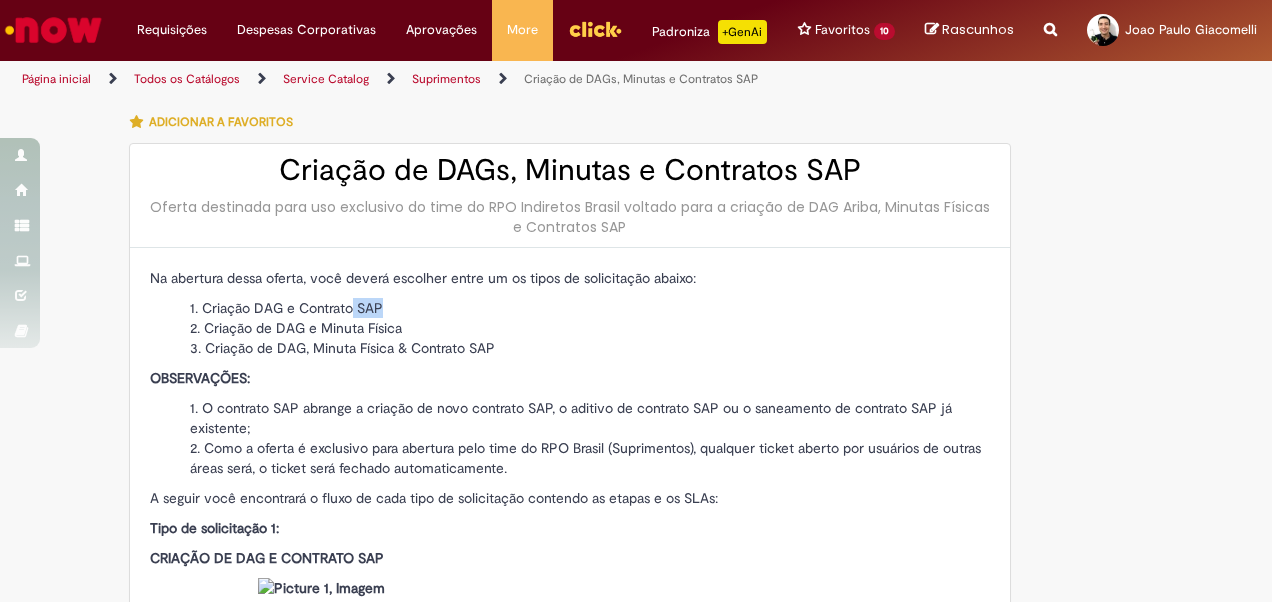 drag, startPoint x: 344, startPoint y: 302, endPoint x: 434, endPoint y: 293, distance: 90.44888 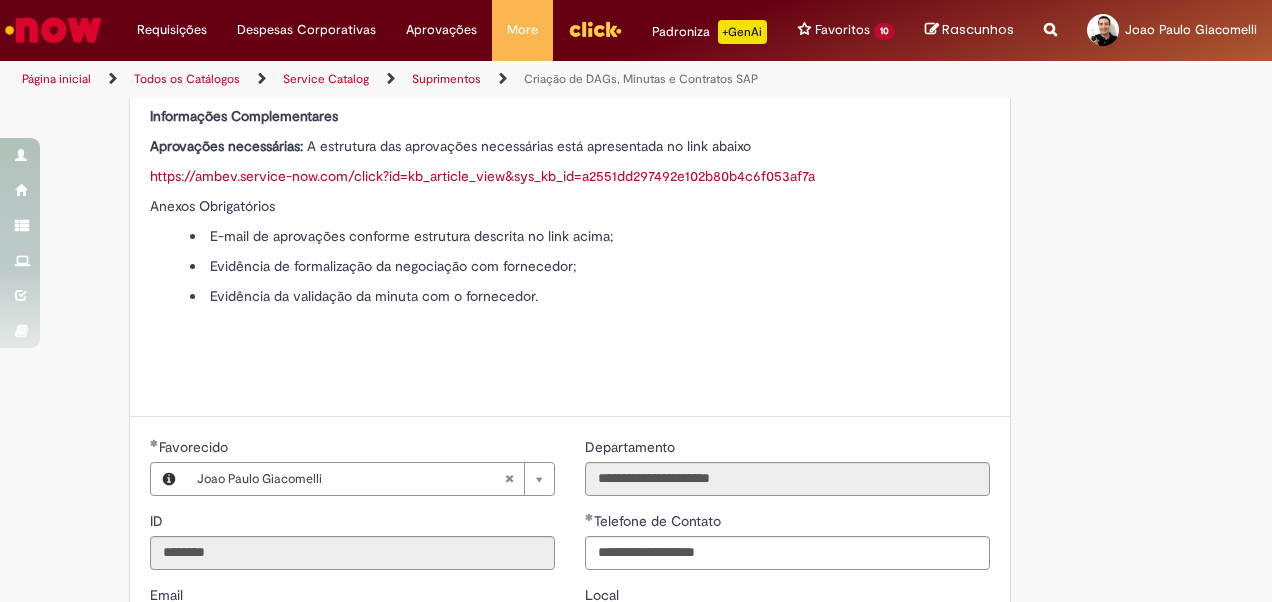 scroll, scrollTop: 2400, scrollLeft: 0, axis: vertical 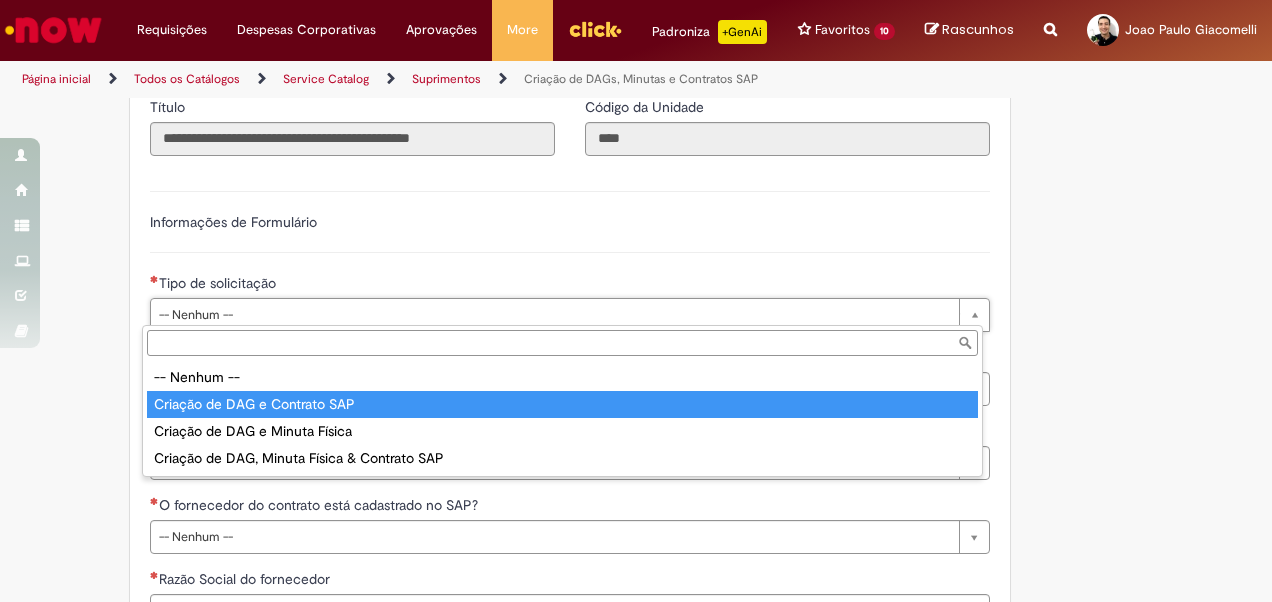 type on "**********" 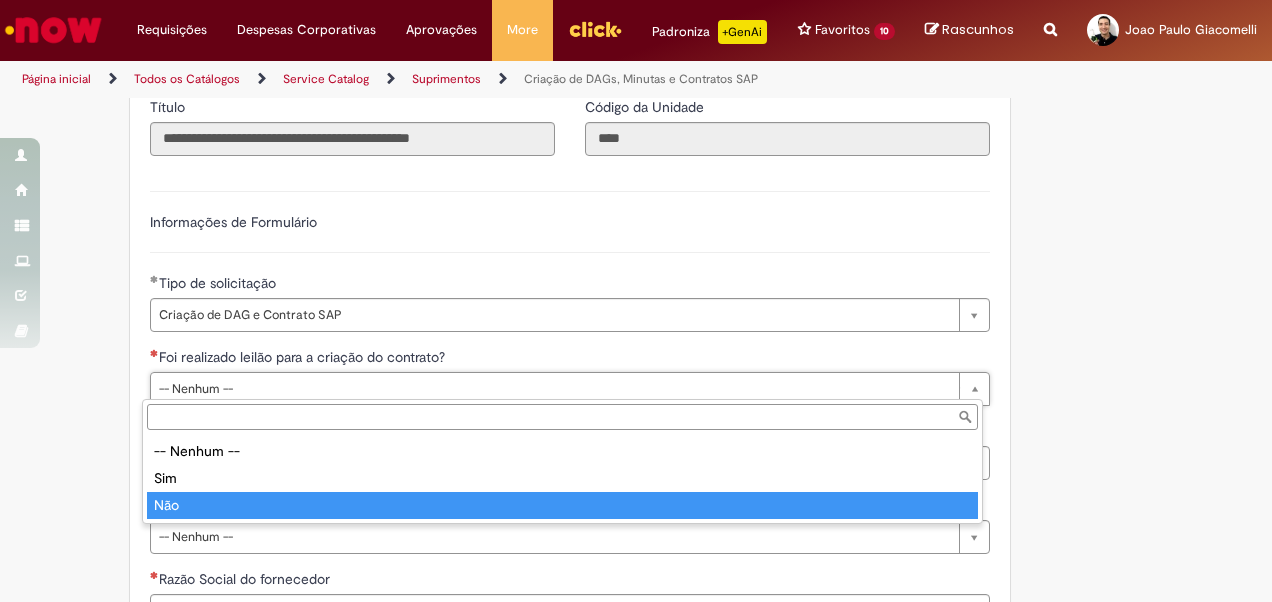 type on "***" 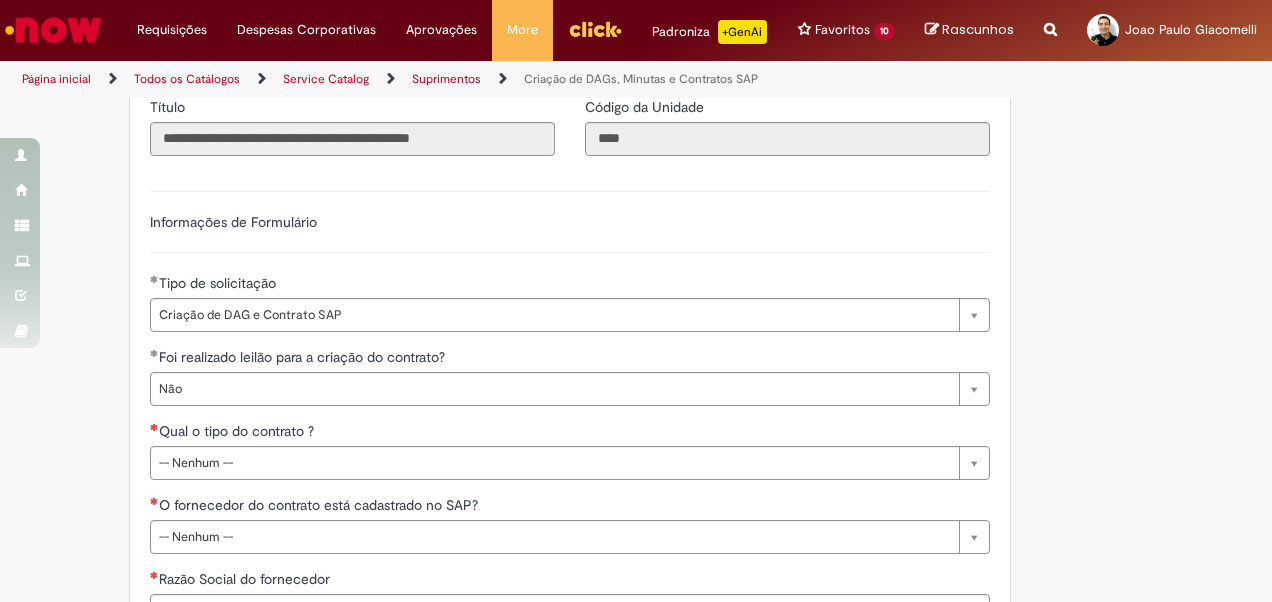 click on "Na abertura dessa oferta, você deverá escolher entre um os tipos de solicitação abaixo:
Criação DAG e Contrato SAP Criação de DAG e Minuta Física Criação de DAG, Minuta Física & Contrato SAP
OBSERVAÇÕES:
O contrato SAP abrange a criação de novo contrato SAP, o aditivo de contrato SAP ou o saneamento de contrato SAP já existente; Como a oferta é exclusivo para abertura pelo time do RPO Brasil (Suprimentos), qualquer ticket aberto por usuários de outras áreas será, o ticket será fechado automaticamente.
A seguir você encontrará o fluxo de cada tipo de solicitação contendo as etapas e os SLAs:
Tipo de solicitação 1:" at bounding box center (538, -143) 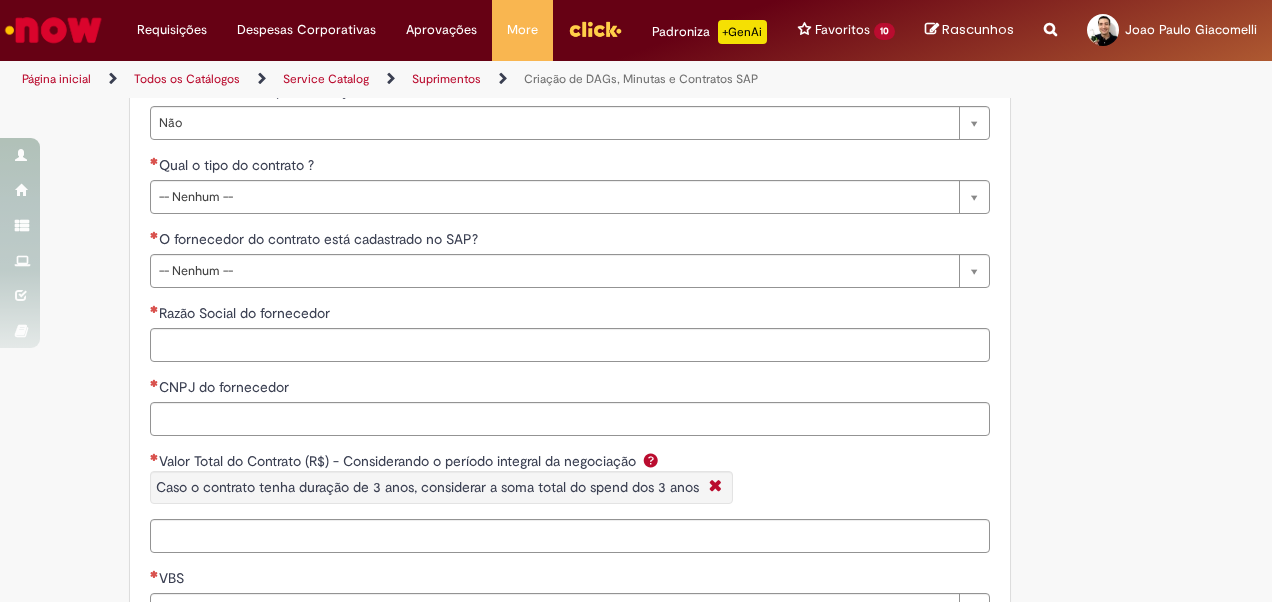 scroll, scrollTop: 2962, scrollLeft: 0, axis: vertical 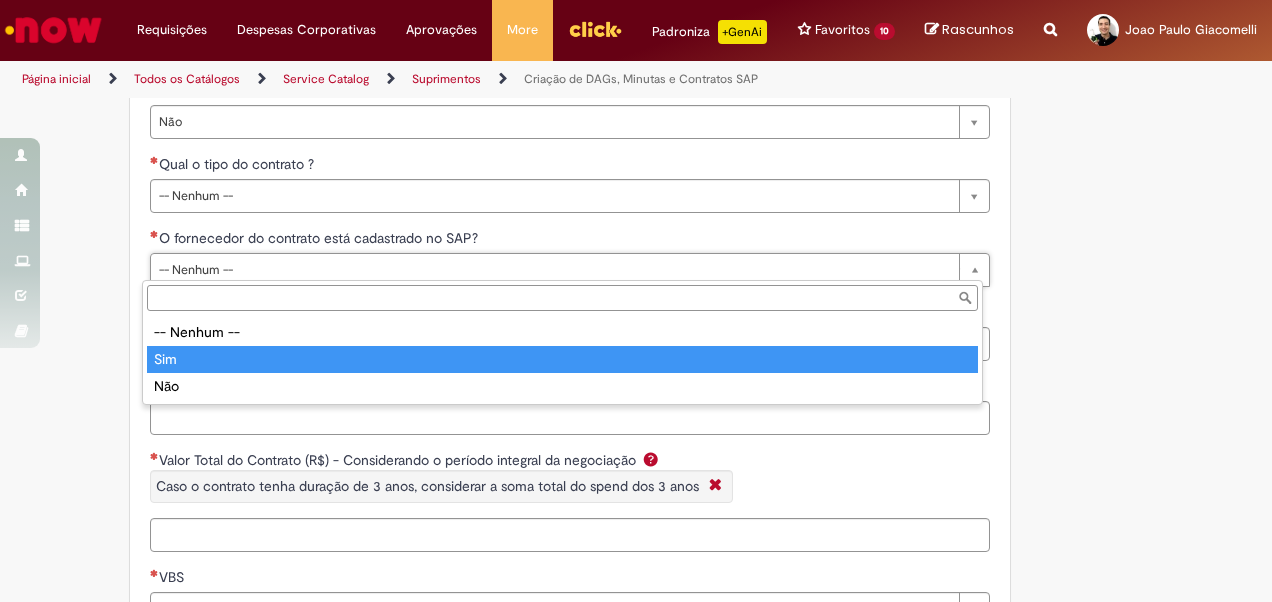 type on "***" 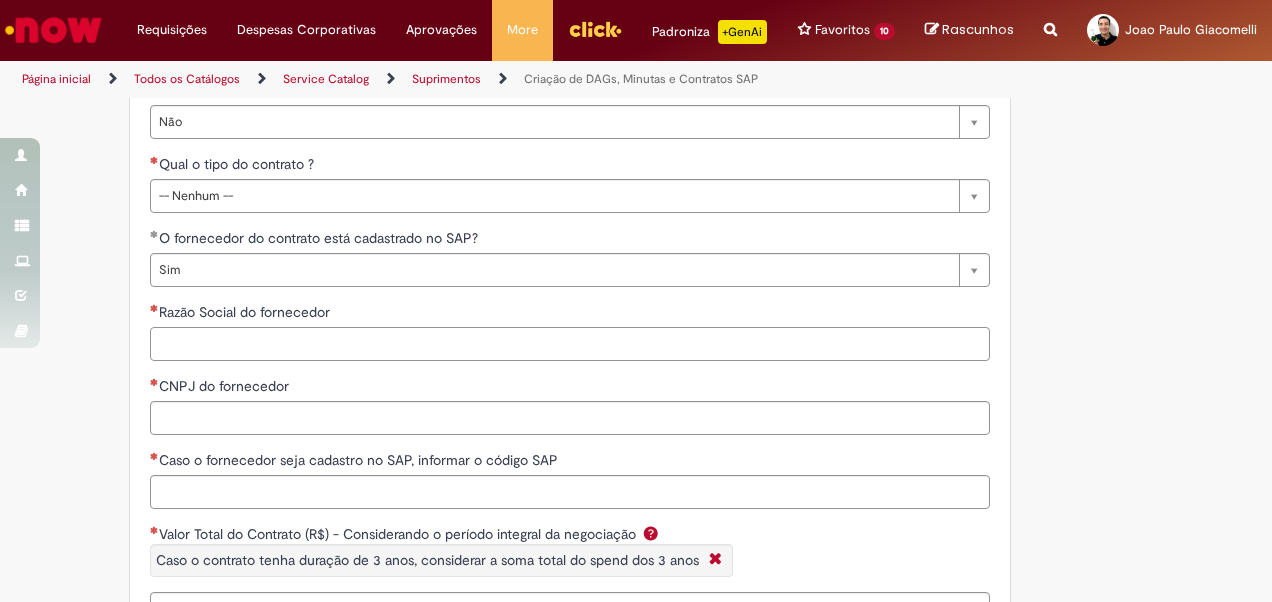 click on "Razão Social do fornecedor" at bounding box center [570, 344] 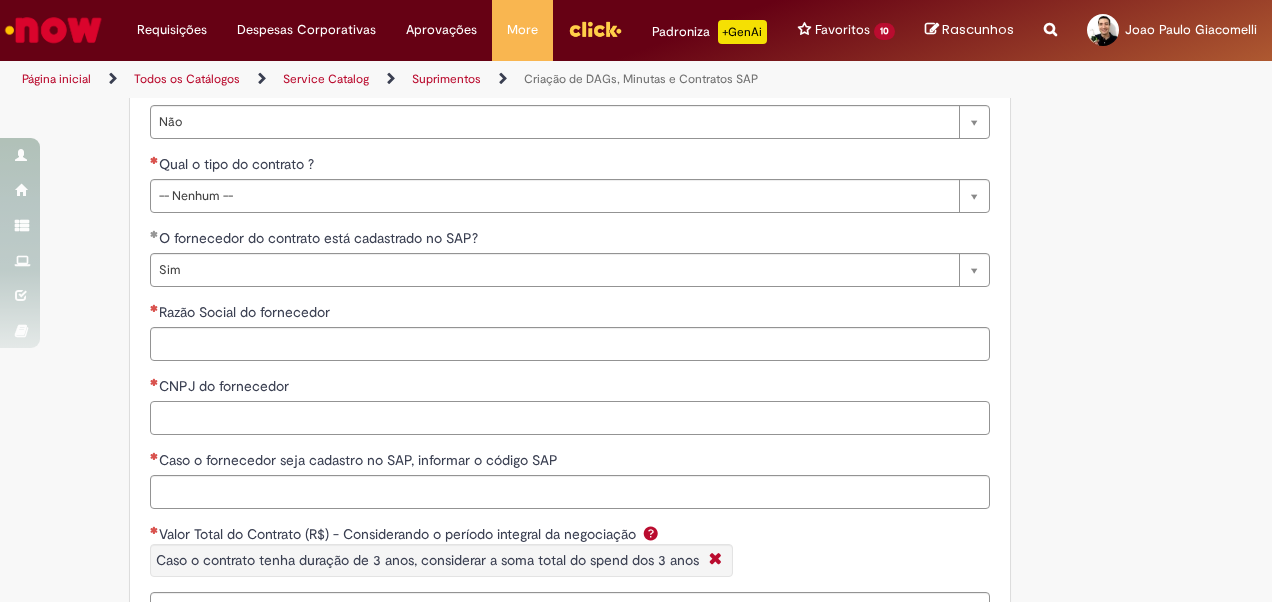 click on "CNPJ do fornecedor" at bounding box center (570, 418) 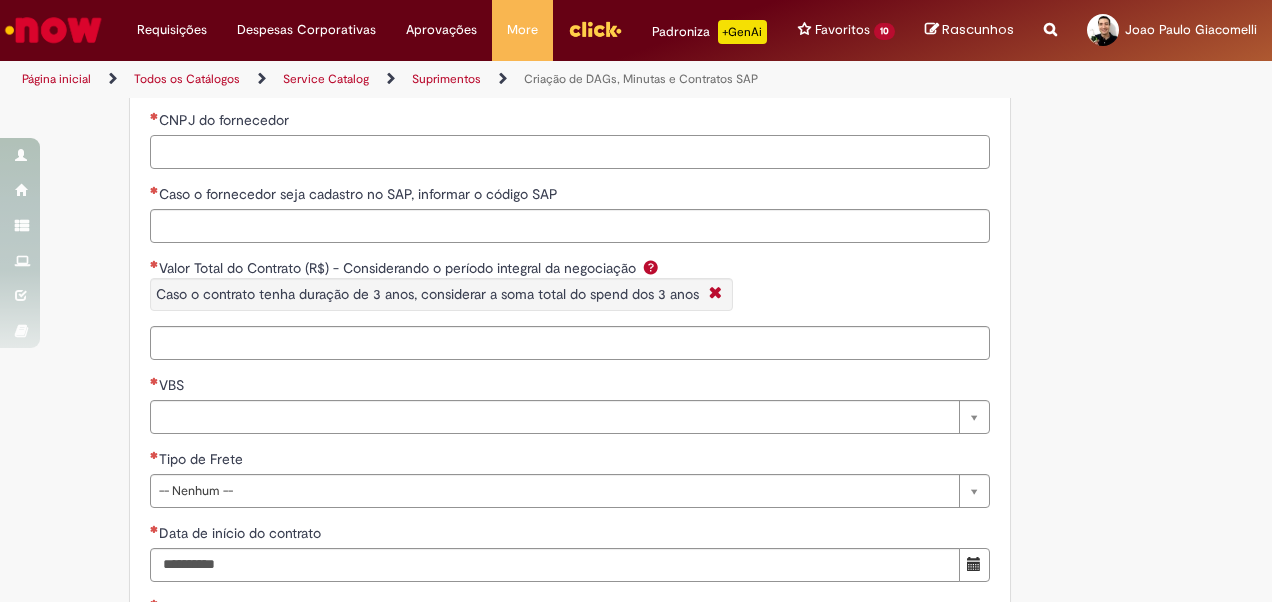 scroll, scrollTop: 3228, scrollLeft: 0, axis: vertical 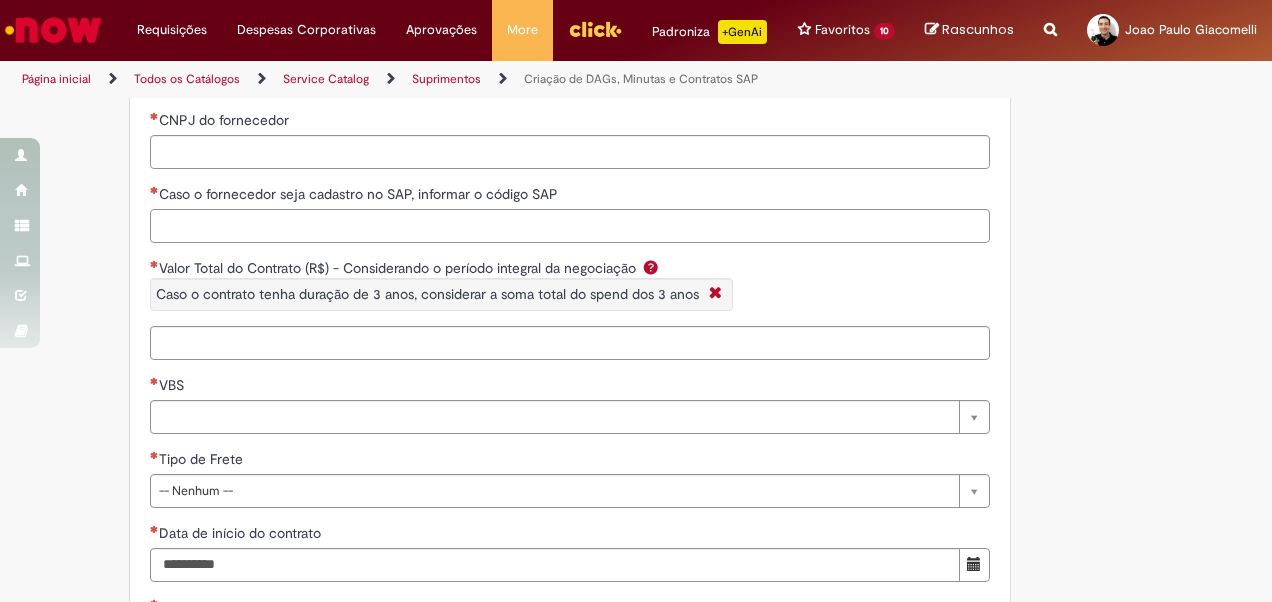 click on "Caso o fornecedor seja cadastro no SAP, informar o código SAP" at bounding box center (570, 226) 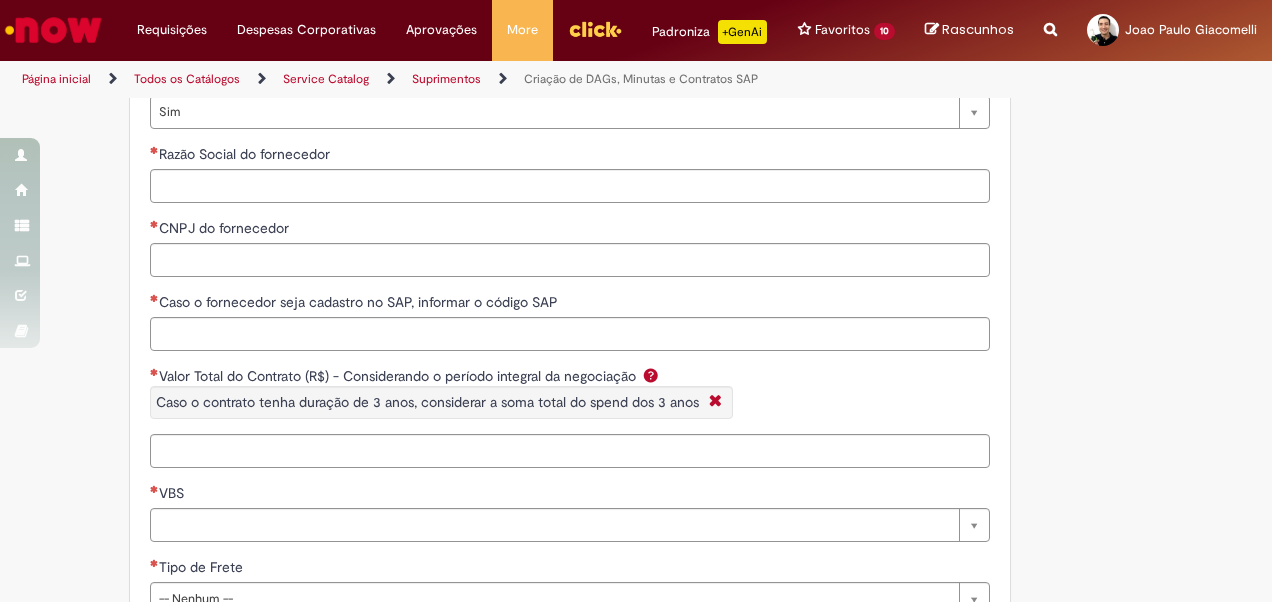 scroll, scrollTop: 3083, scrollLeft: 0, axis: vertical 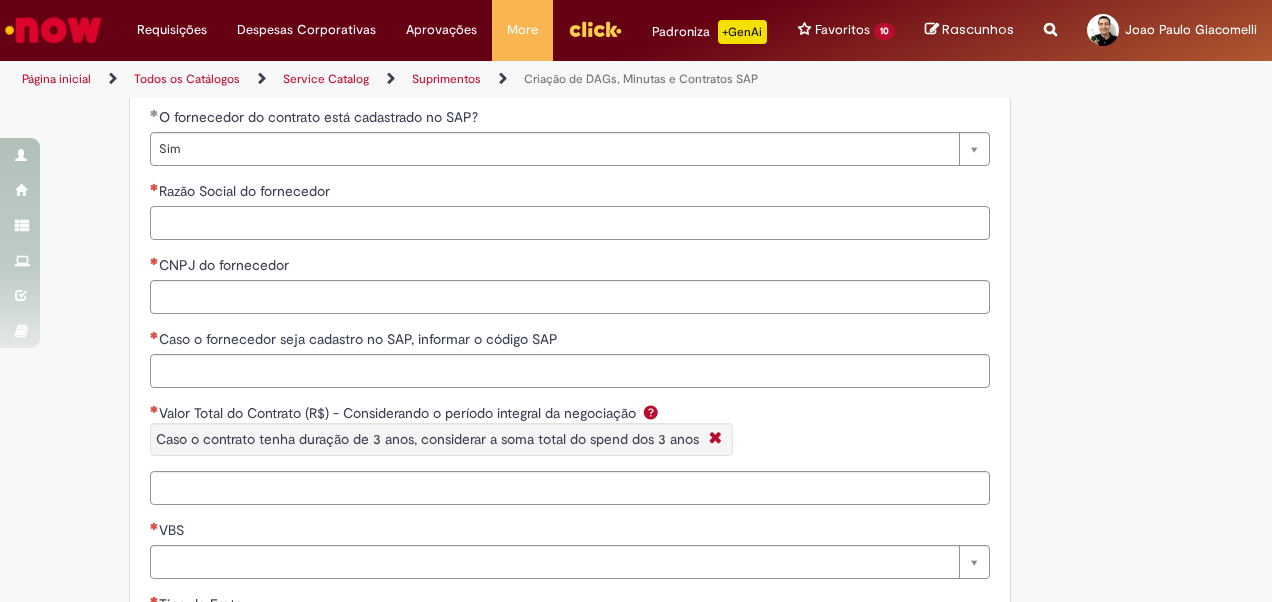 drag, startPoint x: 190, startPoint y: 216, endPoint x: 333, endPoint y: 226, distance: 143.34923 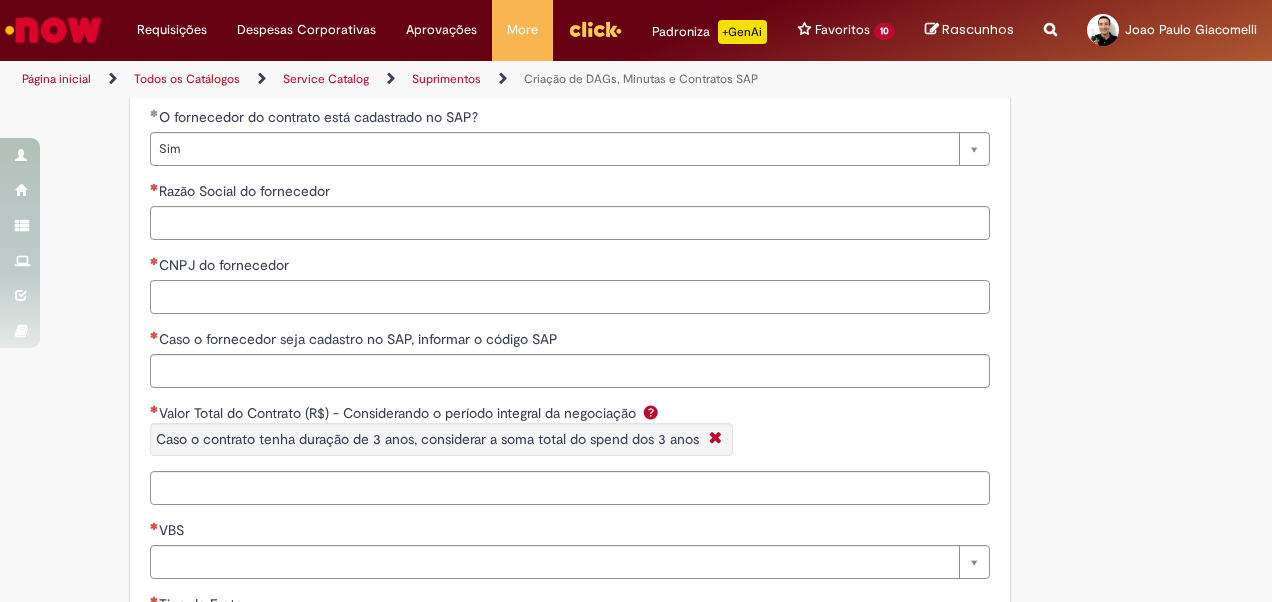 click on "CNPJ do fornecedor" at bounding box center [570, 297] 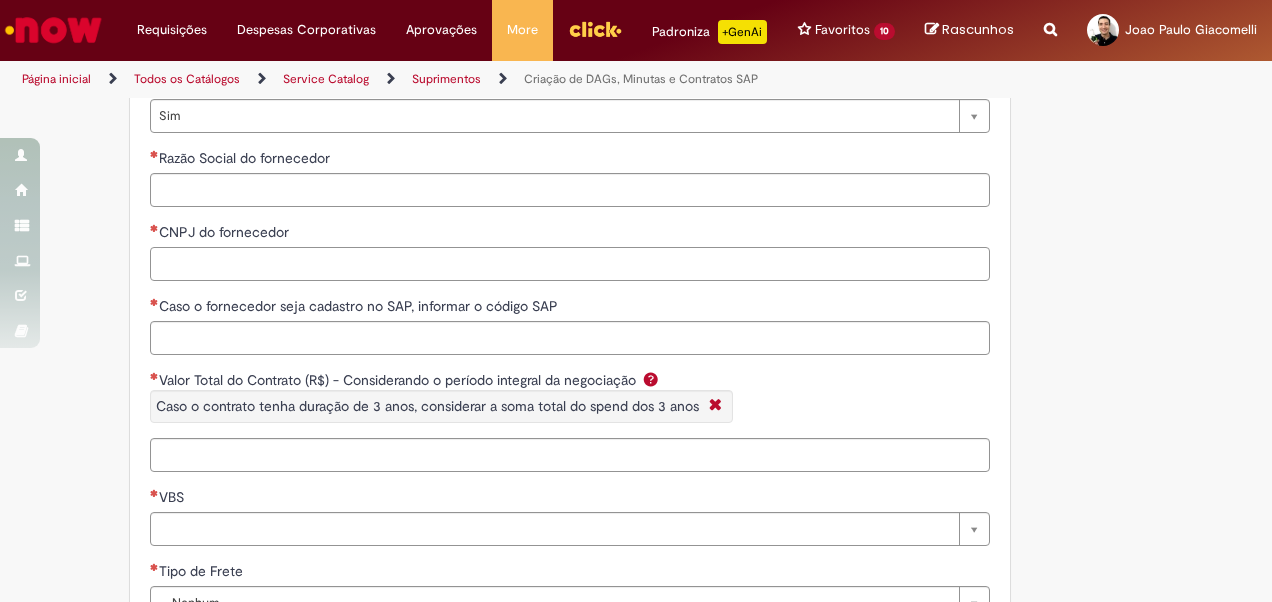 scroll, scrollTop: 3083, scrollLeft: 0, axis: vertical 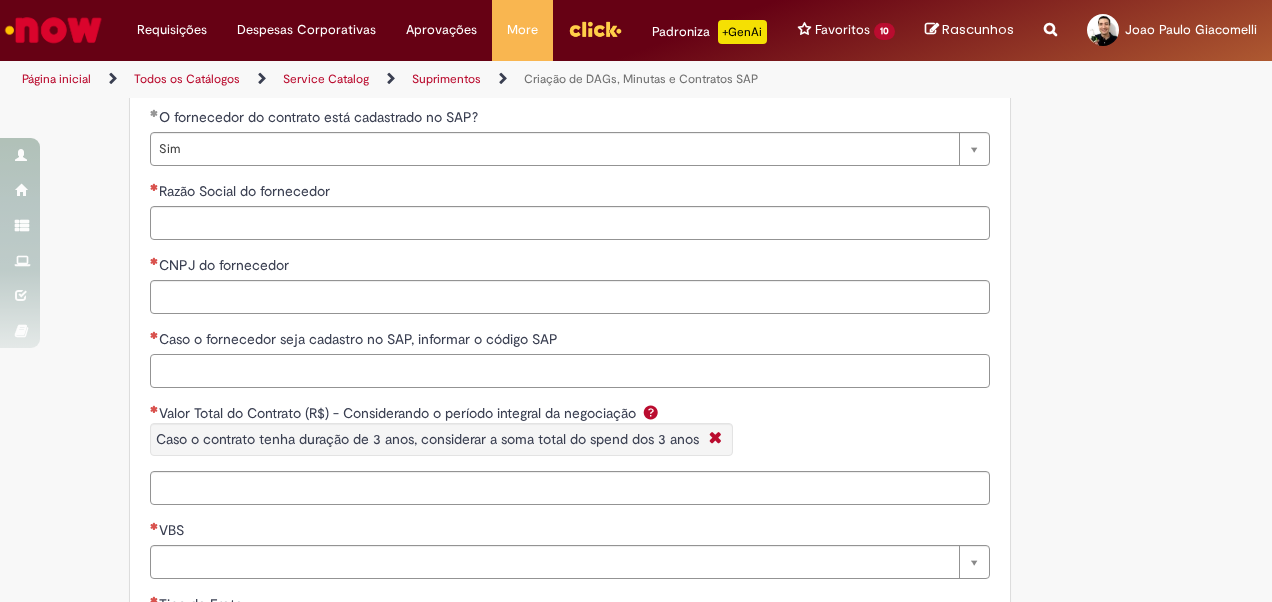 click on "Caso o fornecedor seja cadastro no SAP, informar o código SAP" at bounding box center (570, 371) 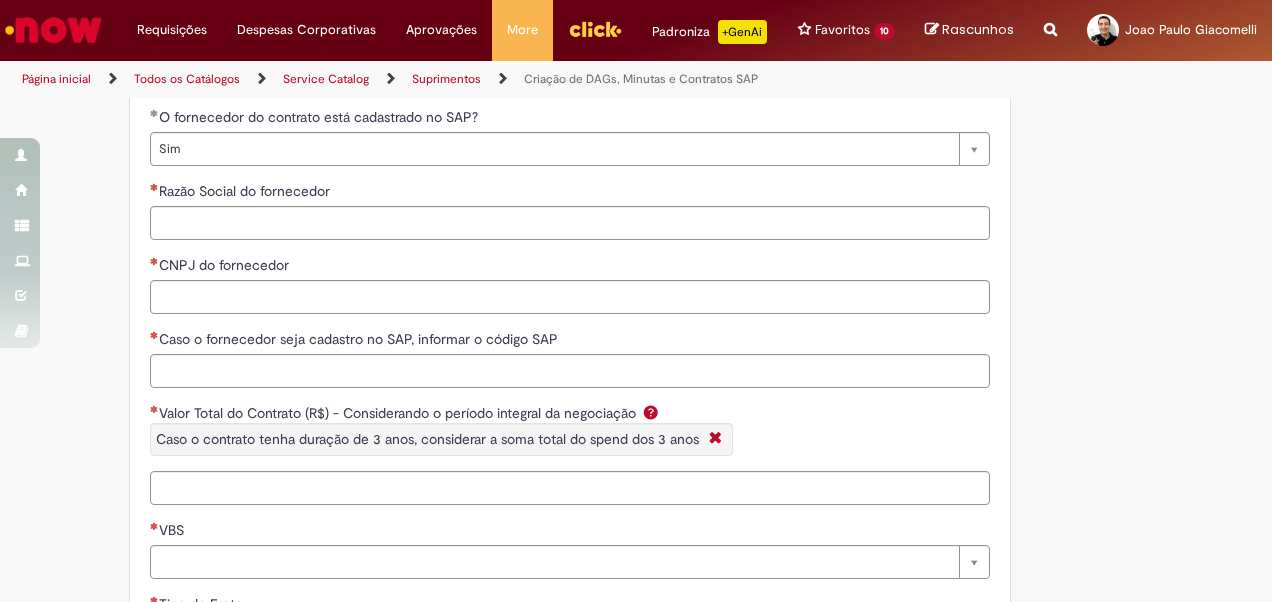 click on "Na abertura dessa oferta, você deverá escolher entre um os tipos de solicitação abaixo:
Criação DAG e Contrato SAP Criação de DAG e Minuta Física Criação de DAG, Minuta Física & Contrato SAP
OBSERVAÇÕES:
O contrato SAP abrange a criação de novo contrato SAP, o aditivo de contrato SAP ou o saneamento de contrato SAP já existente; Como a oferta é exclusivo para abertura pelo time do RPO Brasil (Suprimentos), qualquer ticket aberto por usuários de outras áreas será, o ticket será fechado automaticamente.
A seguir você encontrará o fluxo de cada tipo de solicitação contendo as etapas e os SLAs:
Tipo de solicitação 1:" at bounding box center [538, -494] 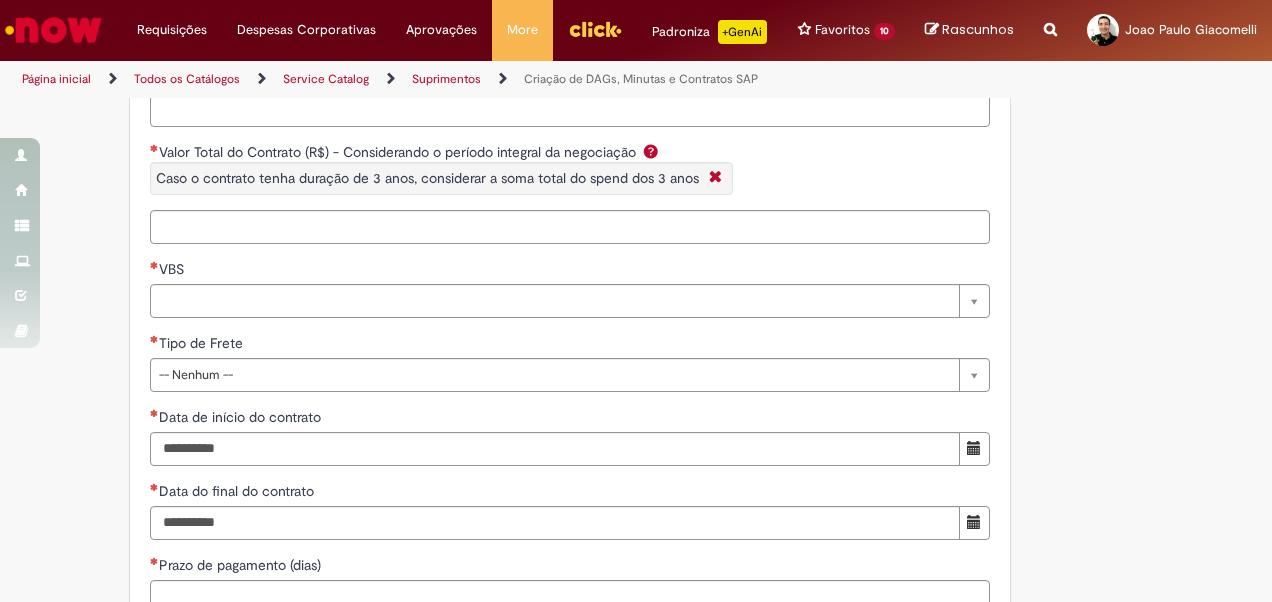 scroll, scrollTop: 3350, scrollLeft: 0, axis: vertical 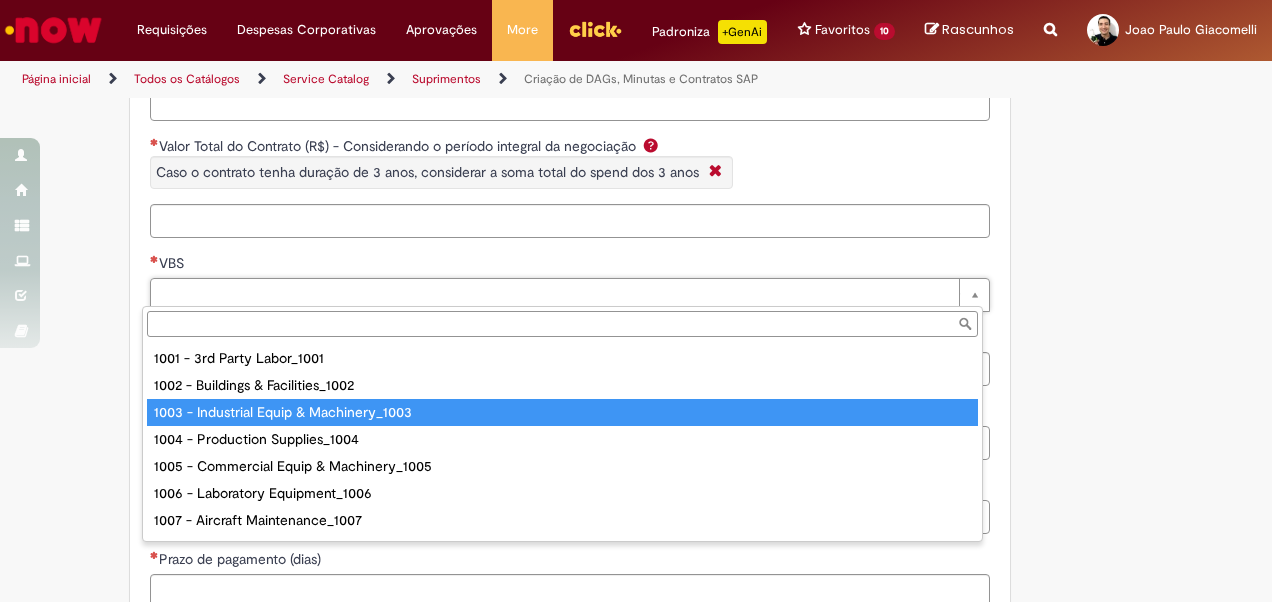 type on "**********" 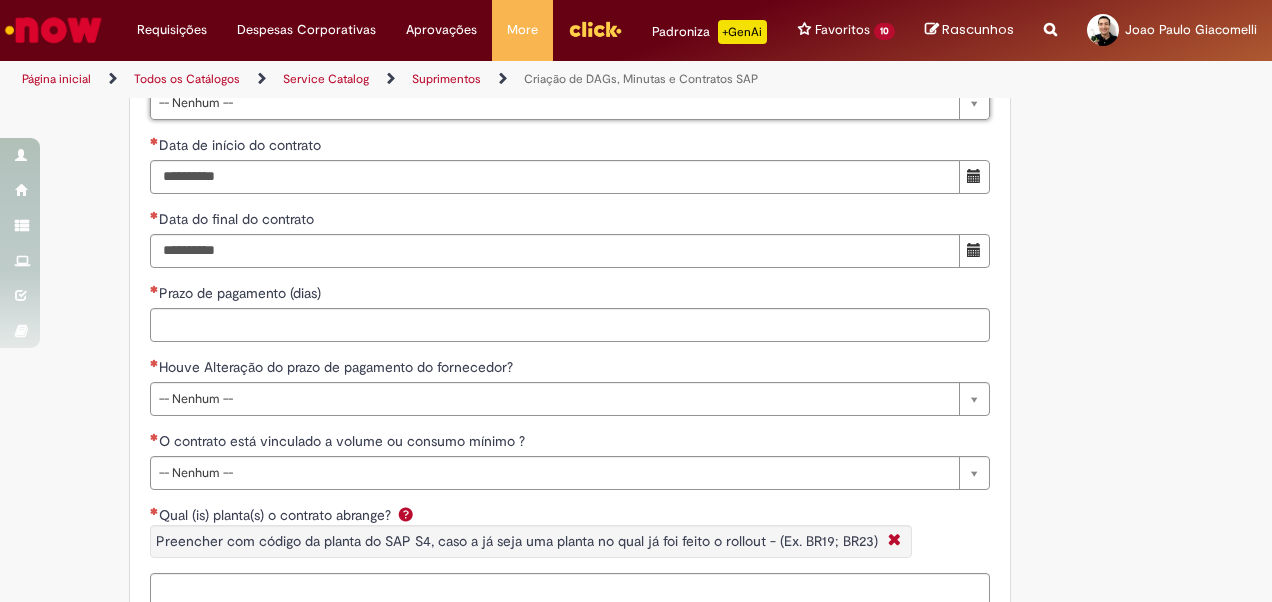 scroll, scrollTop: 3883, scrollLeft: 0, axis: vertical 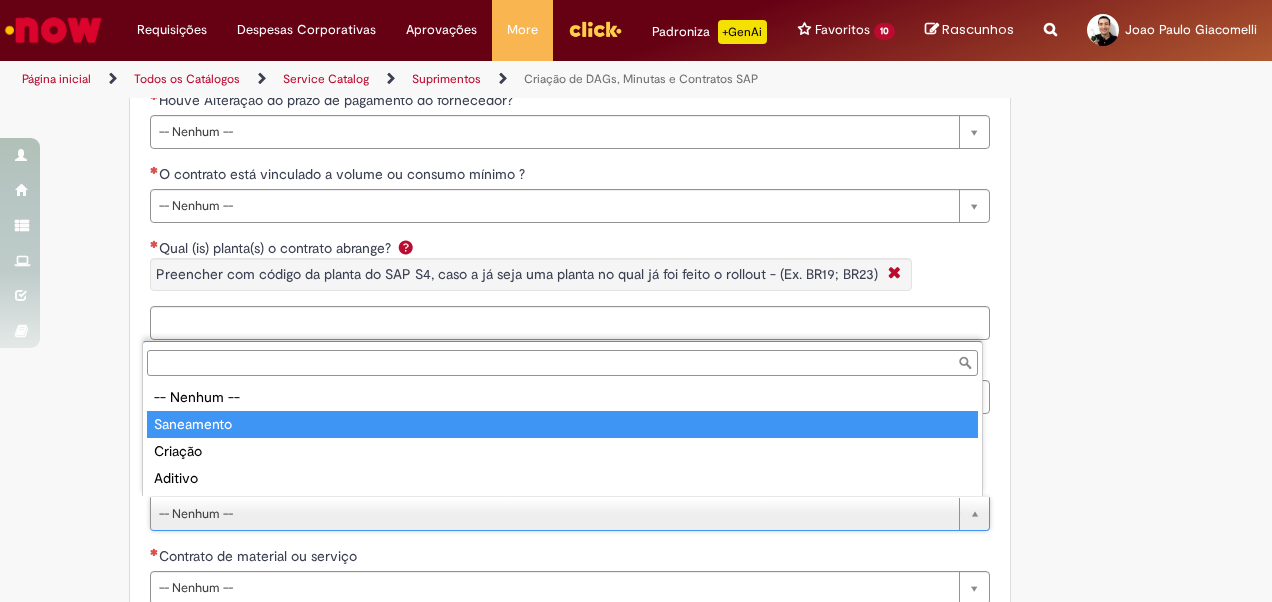 type on "**********" 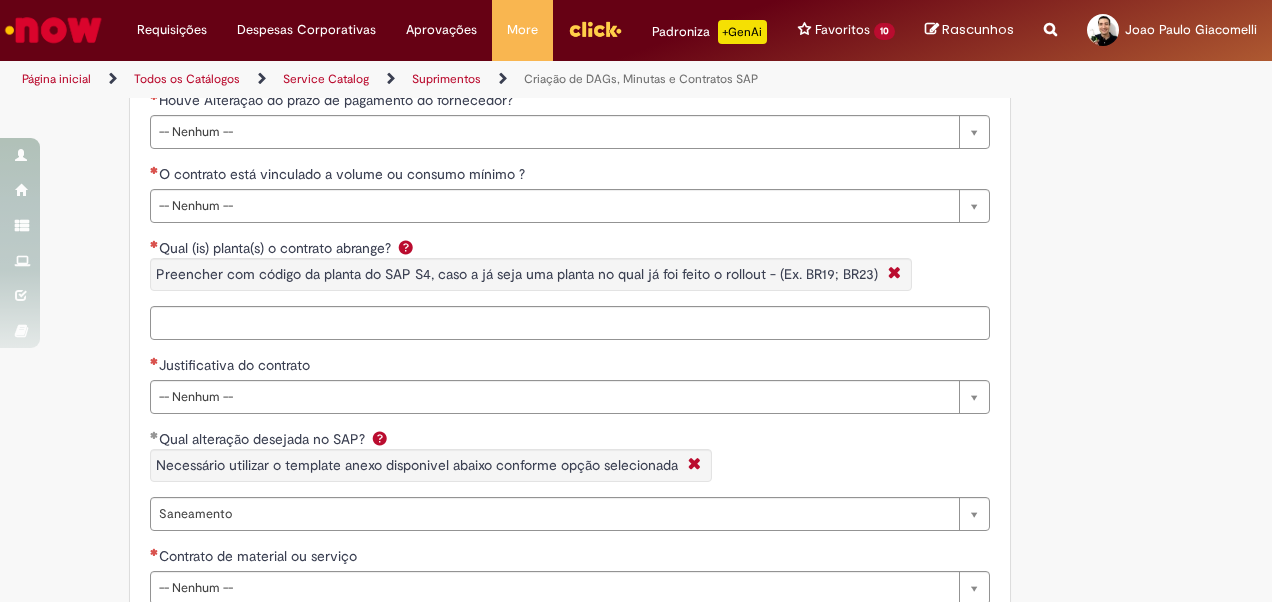 click on "Tire dúvidas com LupiAssist    +GenAI
Oi! Eu sou LupiAssist, uma Inteligência Artificial Generativa em constante aprendizado   Meu conteúdo é monitorado para trazer uma melhor experiência
Dúvidas comuns:
Só mais um instante, estou consultando nossas bases de conhecimento  e escrevendo a melhor resposta pra você!
Title
Lorem ipsum dolor sit amet    Fazer uma nova pergunta
Gerei esta resposta utilizando IA Generativa em conjunto com os nossos padrões. Em caso de divergência, os documentos oficiais prevalecerão.
Saiba mais em:
Ou ligue para:
E aí, te ajudei?
Sim, obrigado!" at bounding box center (636, -1235) 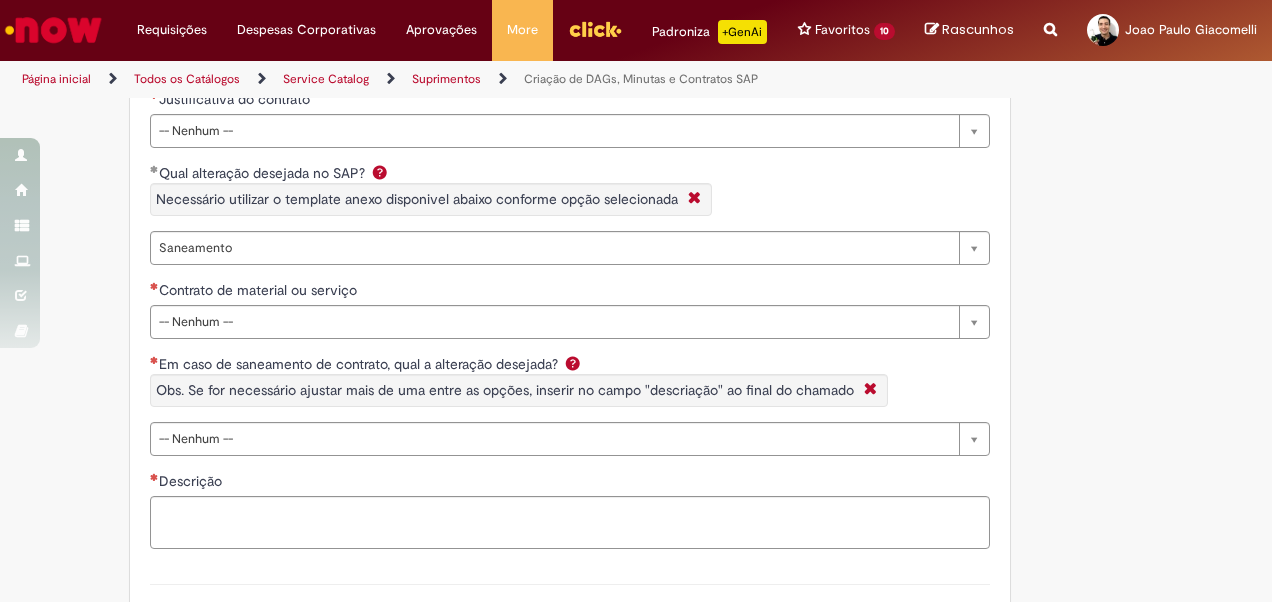 scroll, scrollTop: 4150, scrollLeft: 0, axis: vertical 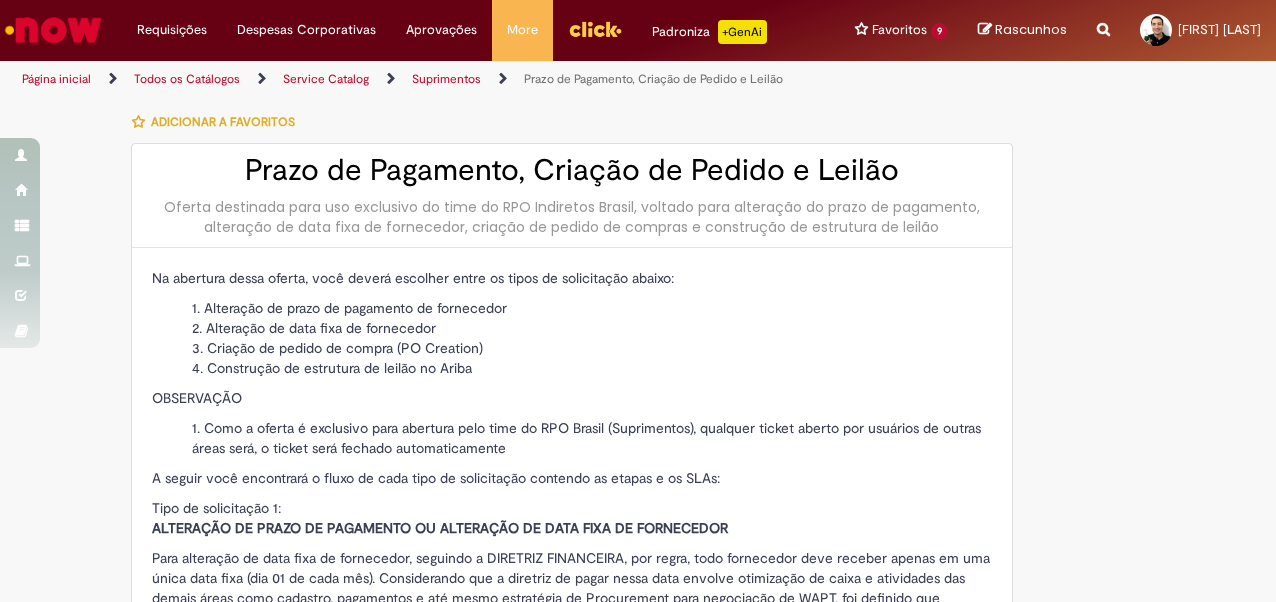 type on "**********" 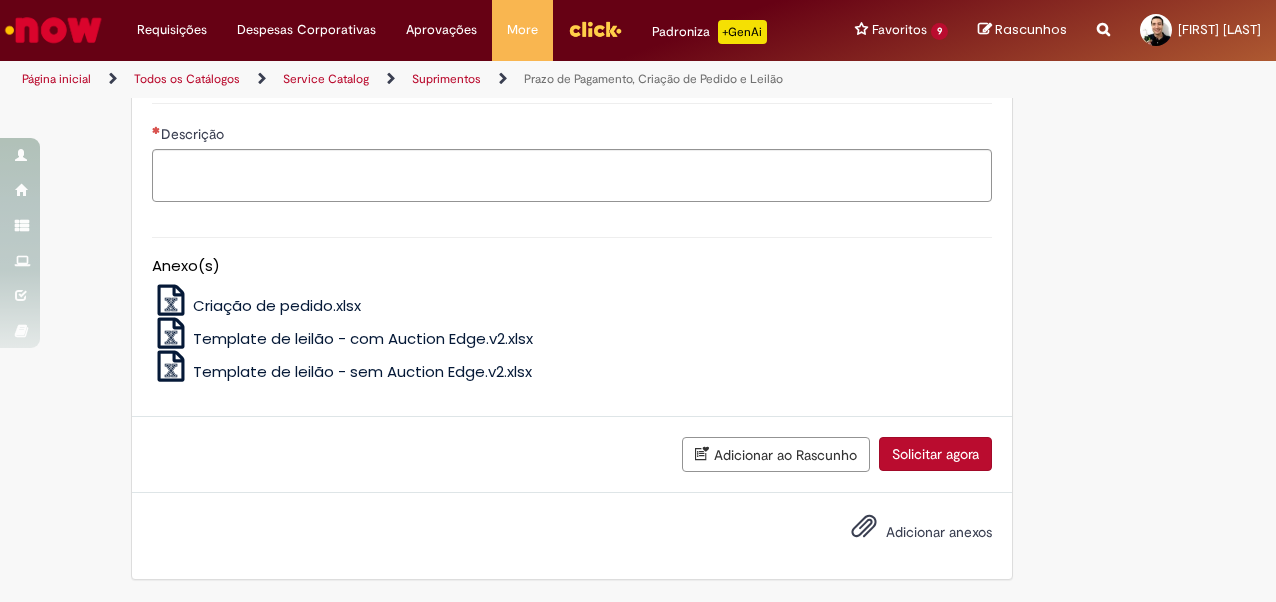 scroll, scrollTop: 2666, scrollLeft: 0, axis: vertical 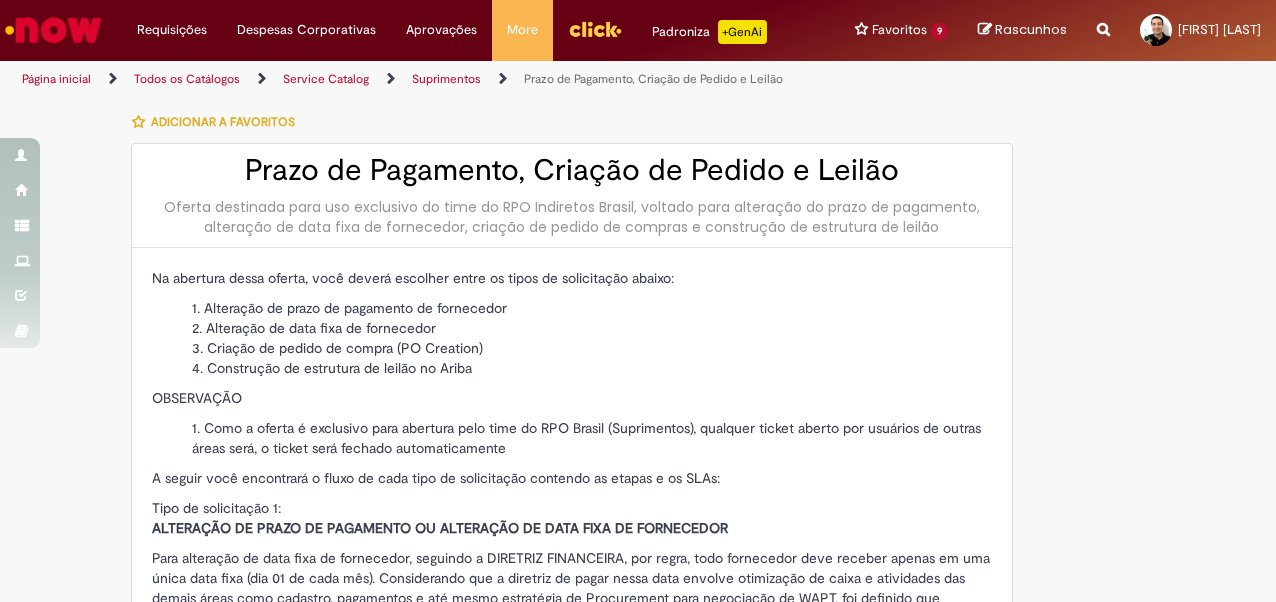 click on "Adicionar a Favoritos" at bounding box center [218, 122] 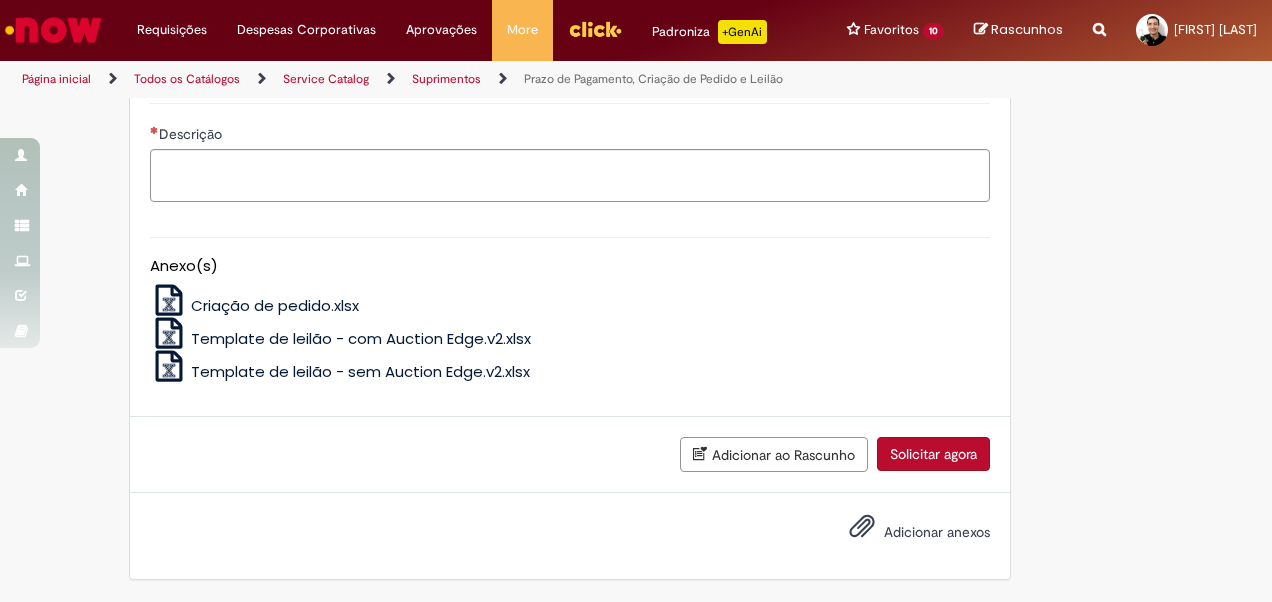 scroll, scrollTop: 2910, scrollLeft: 0, axis: vertical 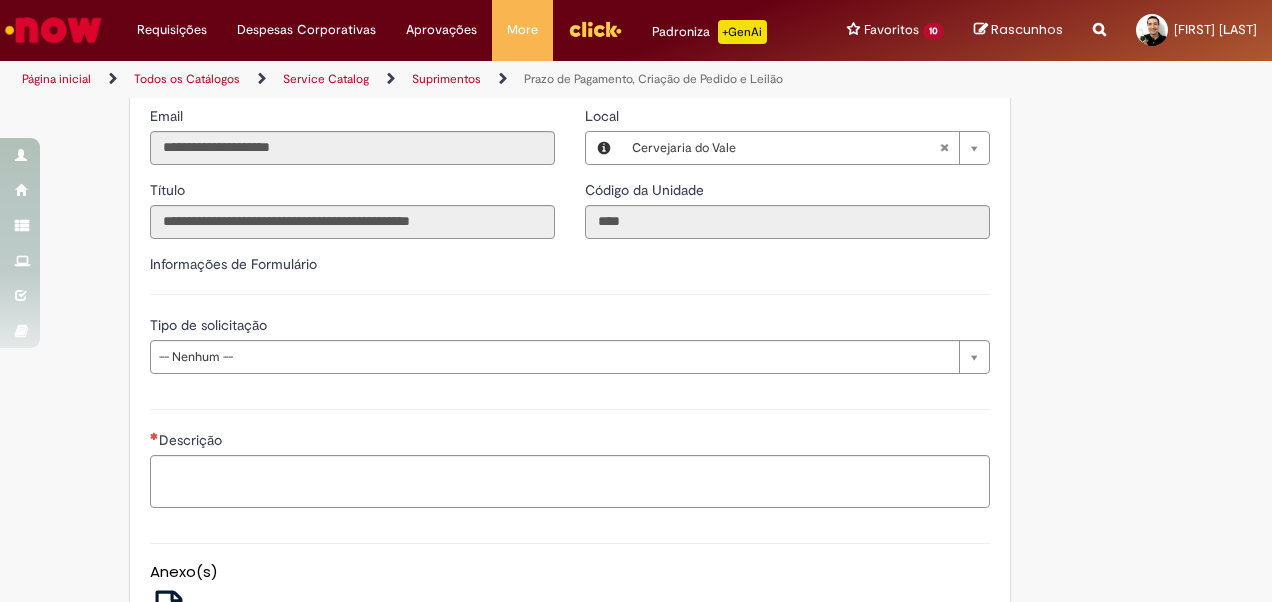 click on "Adicionar a Favoritos
Prazo de Pagamento, Criação de Pedido e Leilão
Oferta destinada para uso exclusivo do time do RPO Indiretos Brasil, voltado para alteração do prazo de pagamento, alteração de data fixa de fornecedor, criação de pedido de compras e construção de estrutura de leilão
Na abertura dessa oferta, você deverá escolher entre os tipos de solicitação abaixo:
Alteração de prazo de pagamento de fornecedor Alteração de data fixa de fornecedor Criação de pedido de compra (PO Creation) Construção de estrutura de leilão no Ariba
OBSERVAÇÃO
Como a oferta é exclusivo para abertura pelo time do RPO Brasil (Suprimentos), qualquer ticket aberto por usuários de outras áreas será, o ticket será fechado automaticamente
A seguir você encontrará o fluxo de cada tipo de solicitação contendo as etapas e os SLAs:
Tipo de solicitação 1:" at bounding box center [636, -297] 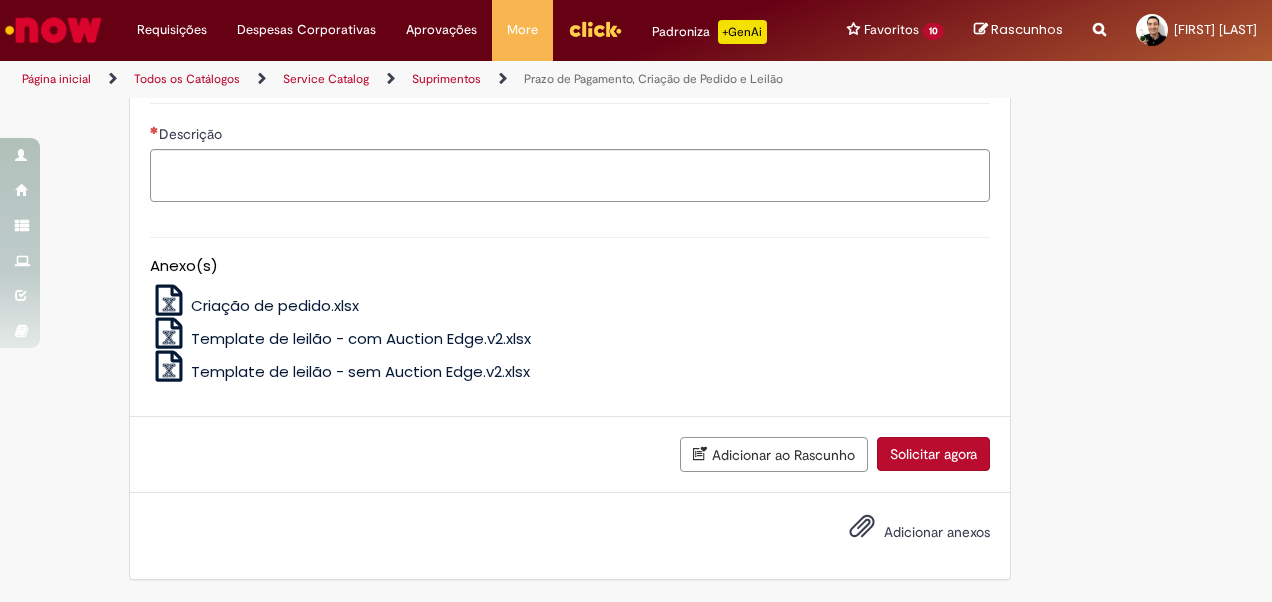 scroll, scrollTop: 2666, scrollLeft: 0, axis: vertical 